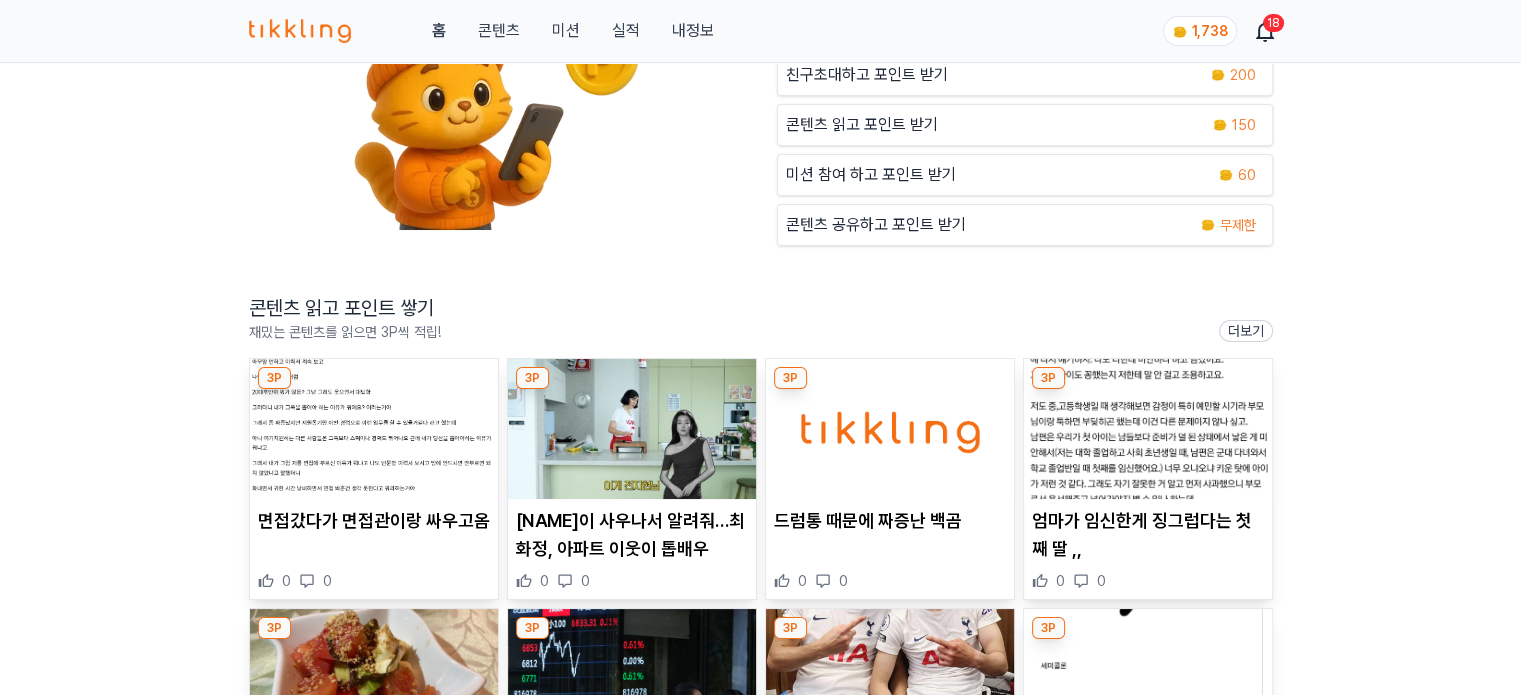 scroll, scrollTop: 300, scrollLeft: 0, axis: vertical 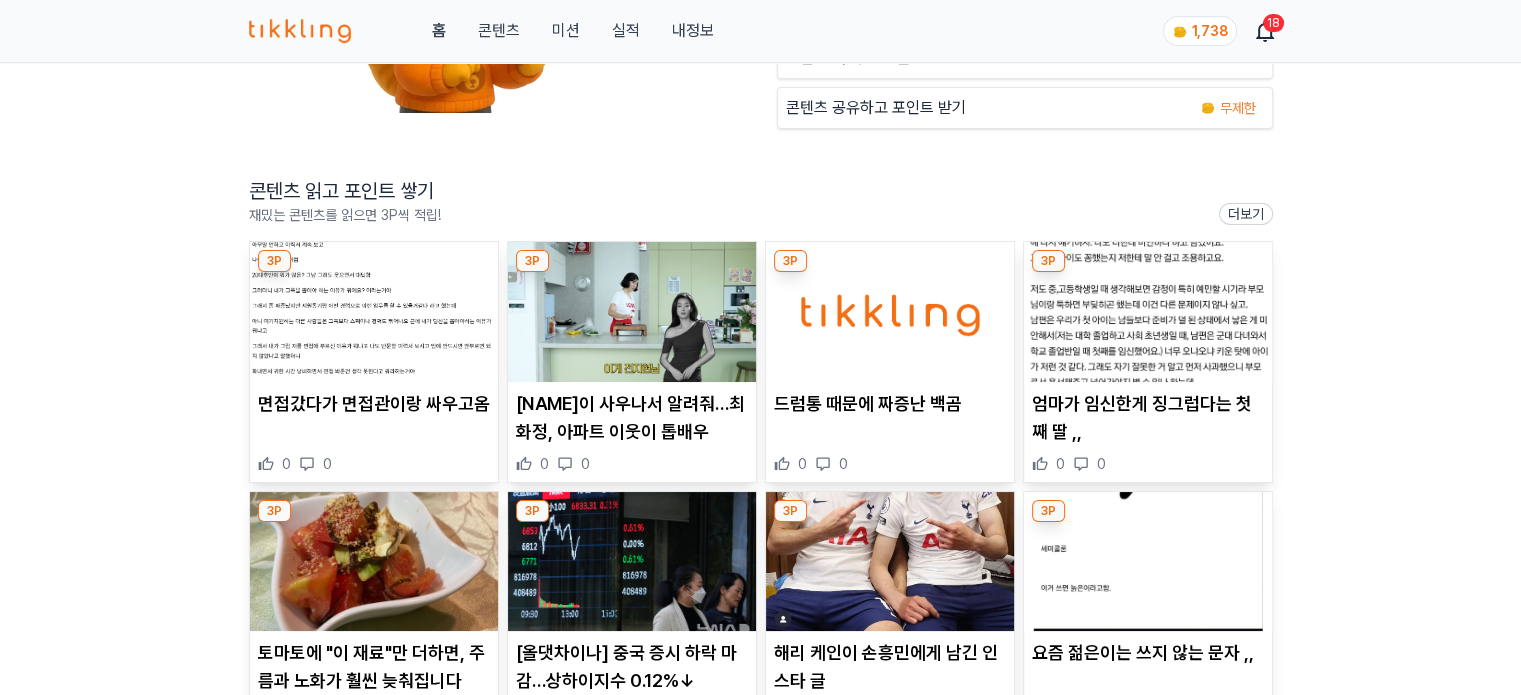 click at bounding box center (374, 312) 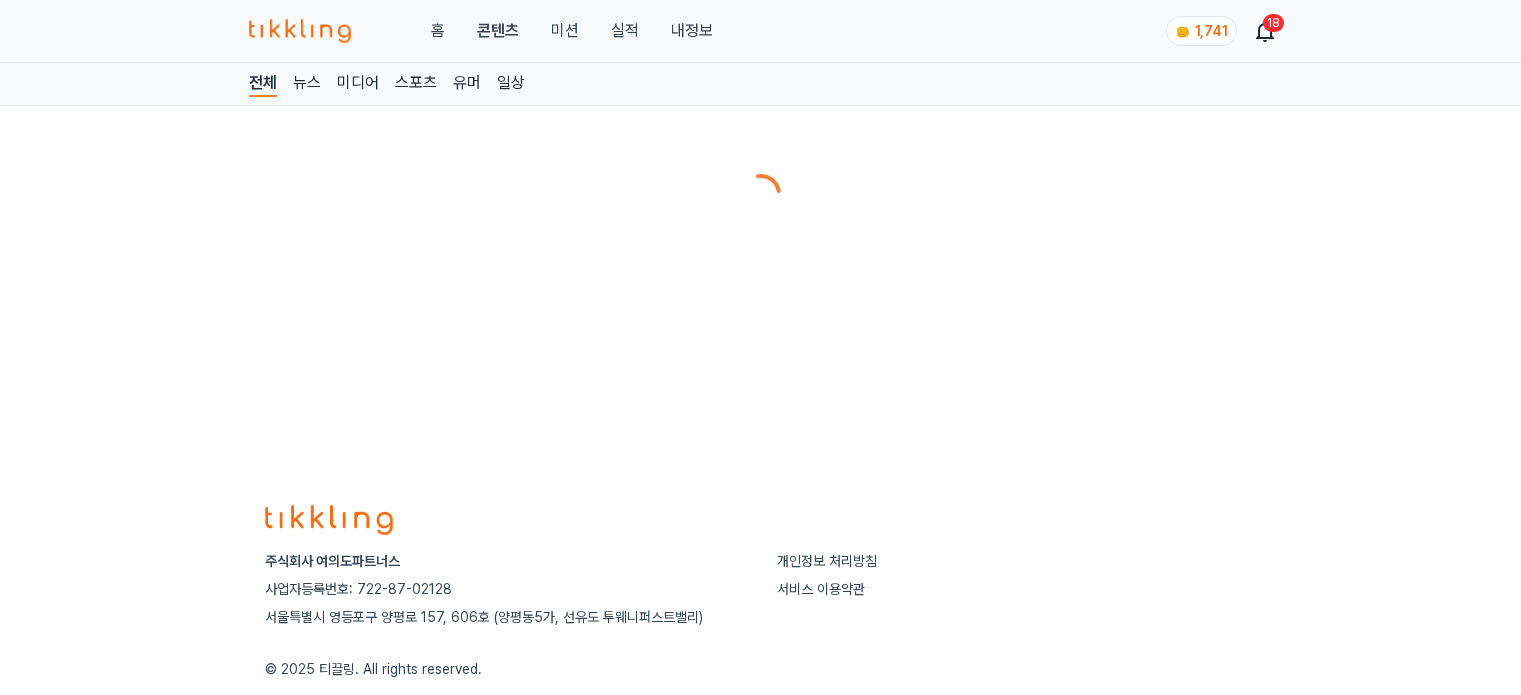 scroll, scrollTop: 0, scrollLeft: 0, axis: both 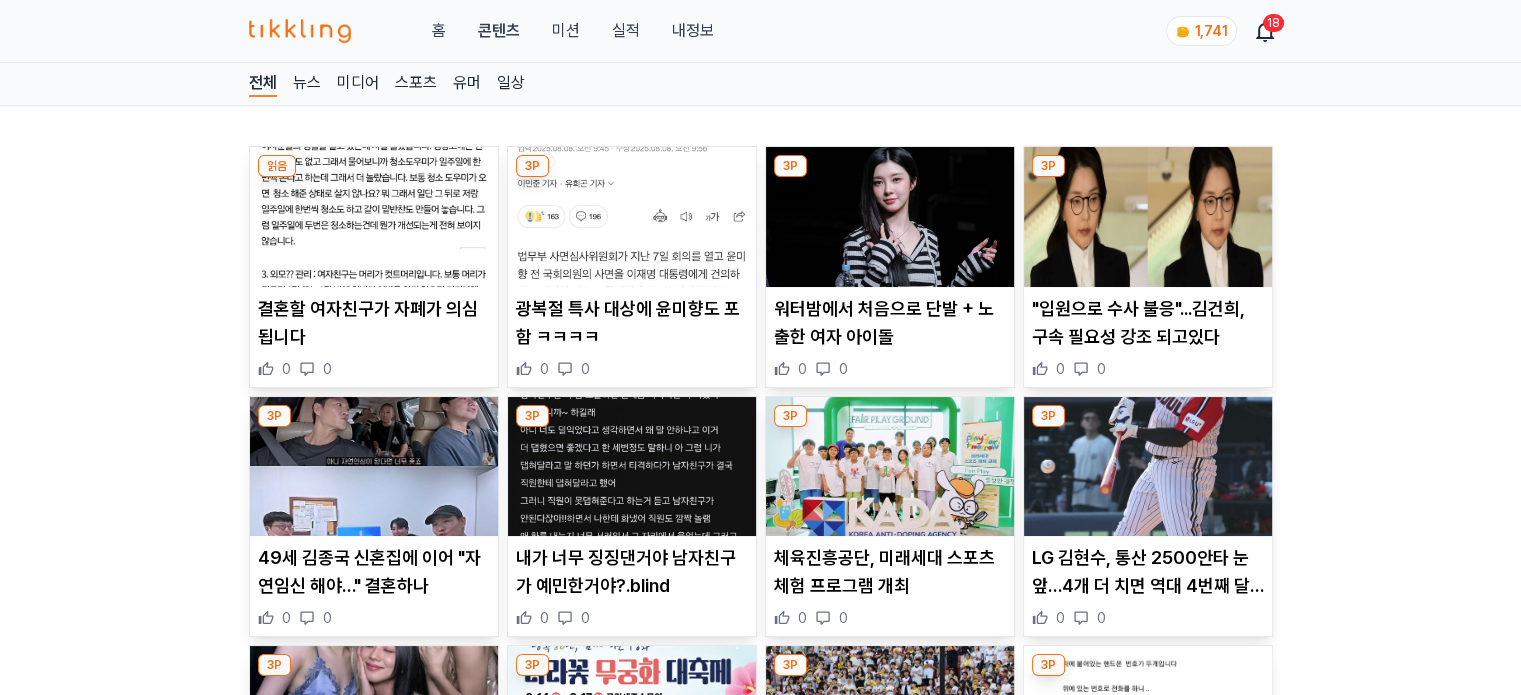 click at bounding box center (374, 217) 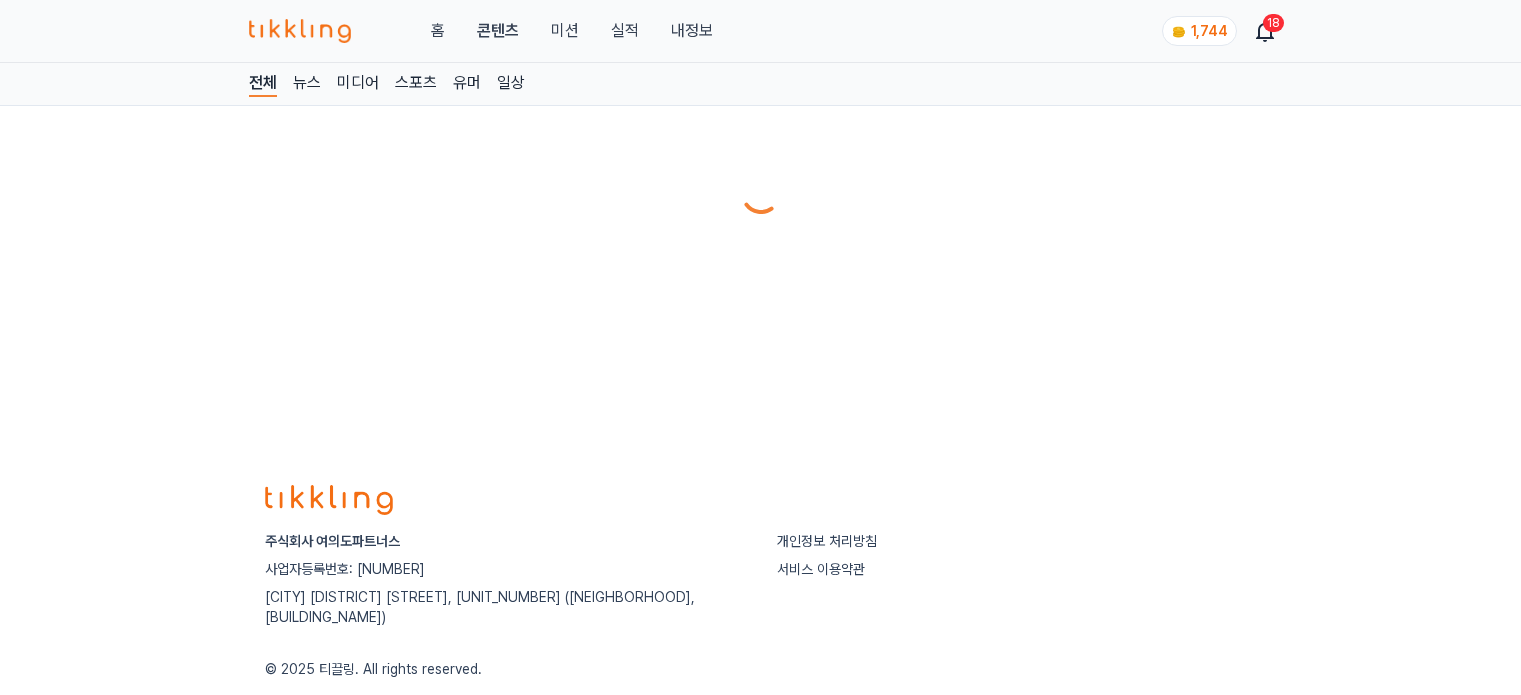 scroll, scrollTop: 0, scrollLeft: 0, axis: both 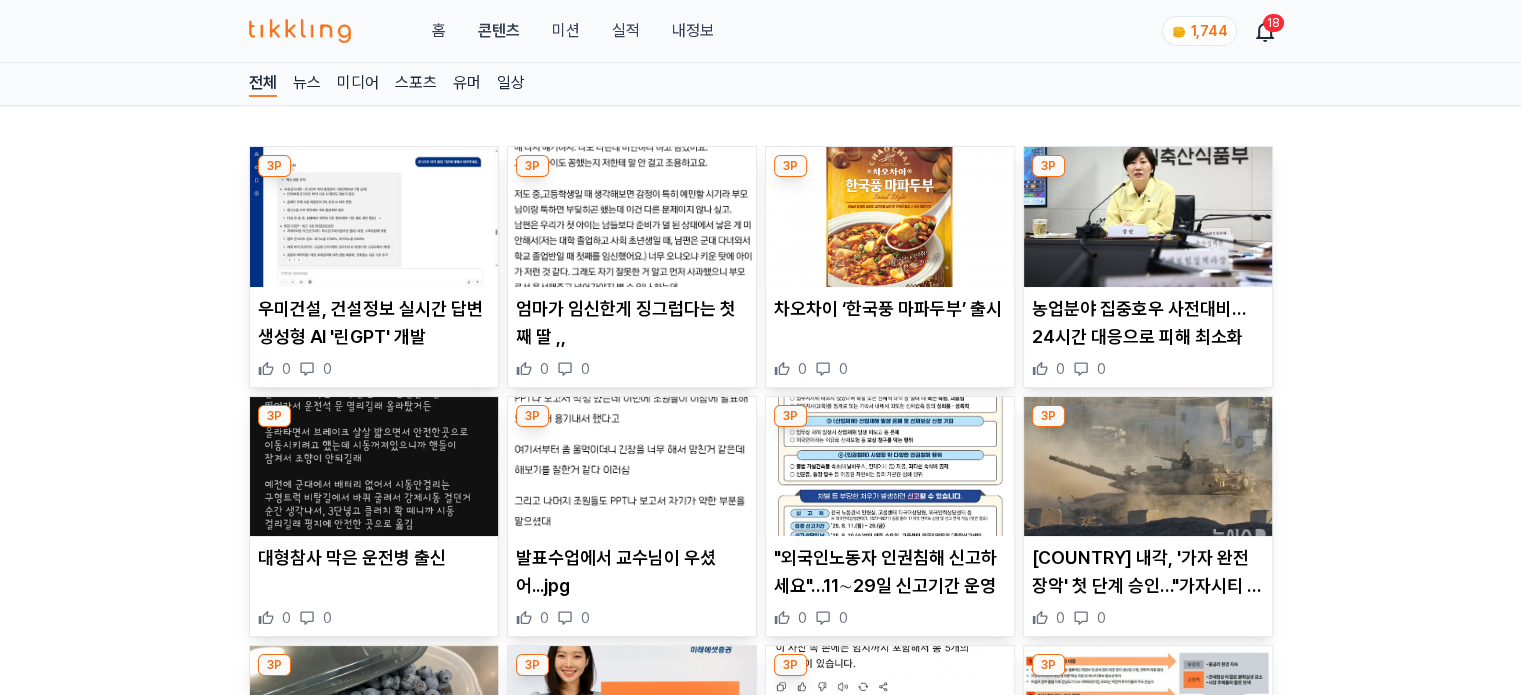 click at bounding box center (374, 217) 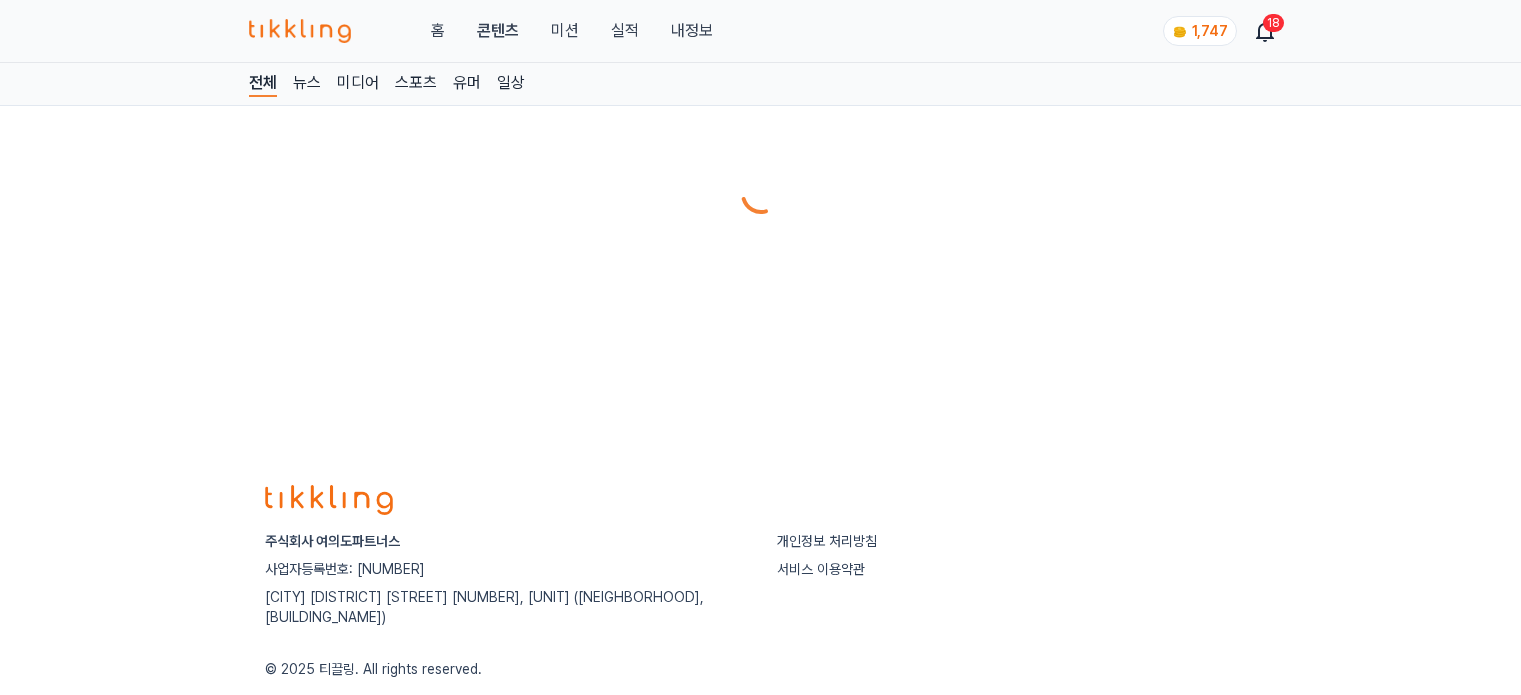 scroll, scrollTop: 0, scrollLeft: 0, axis: both 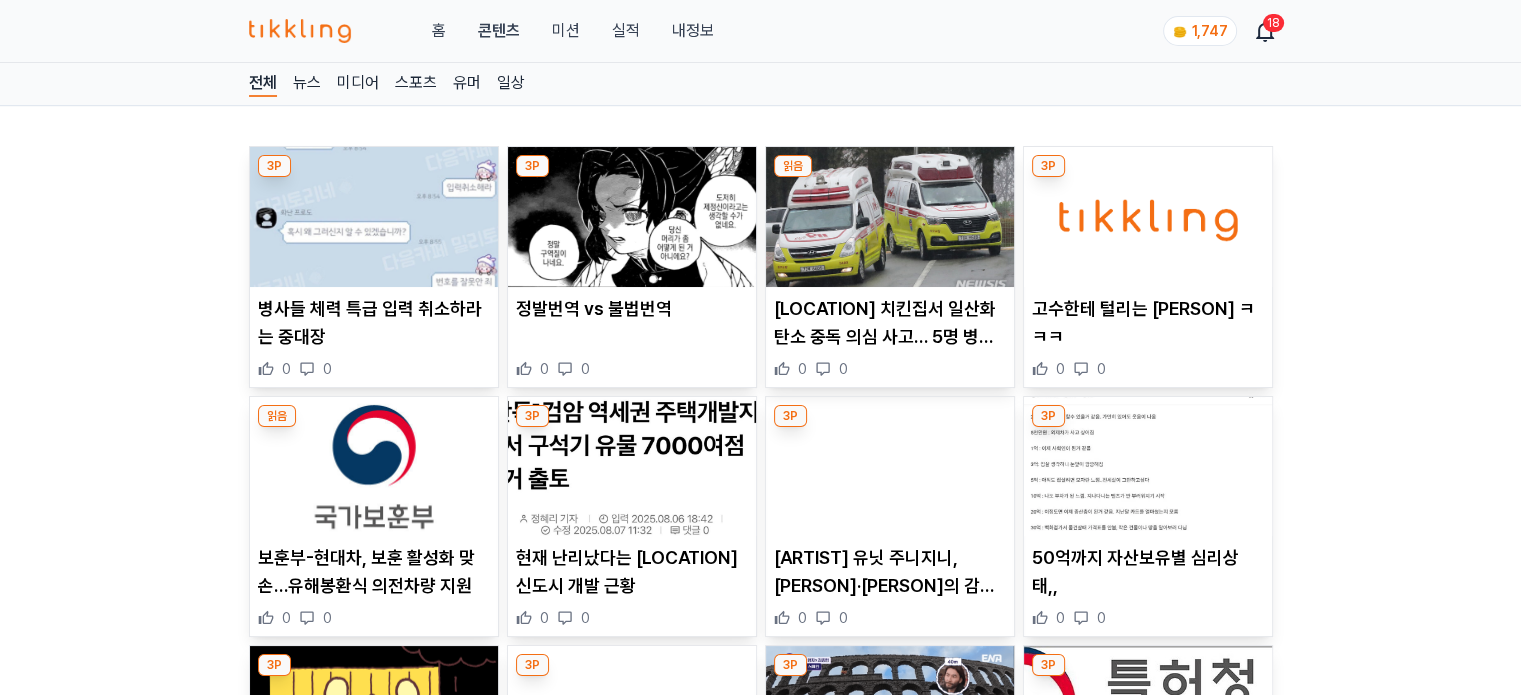click at bounding box center [890, 217] 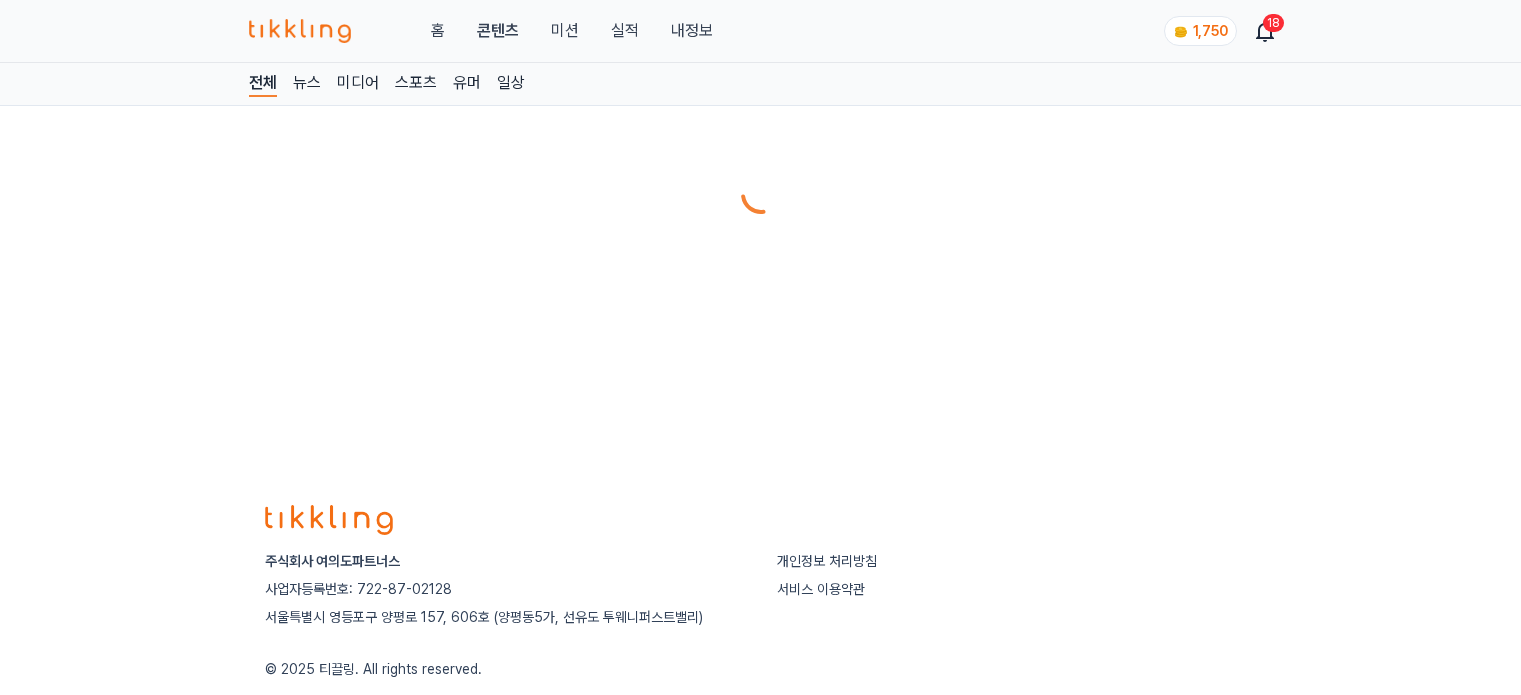 scroll, scrollTop: 0, scrollLeft: 0, axis: both 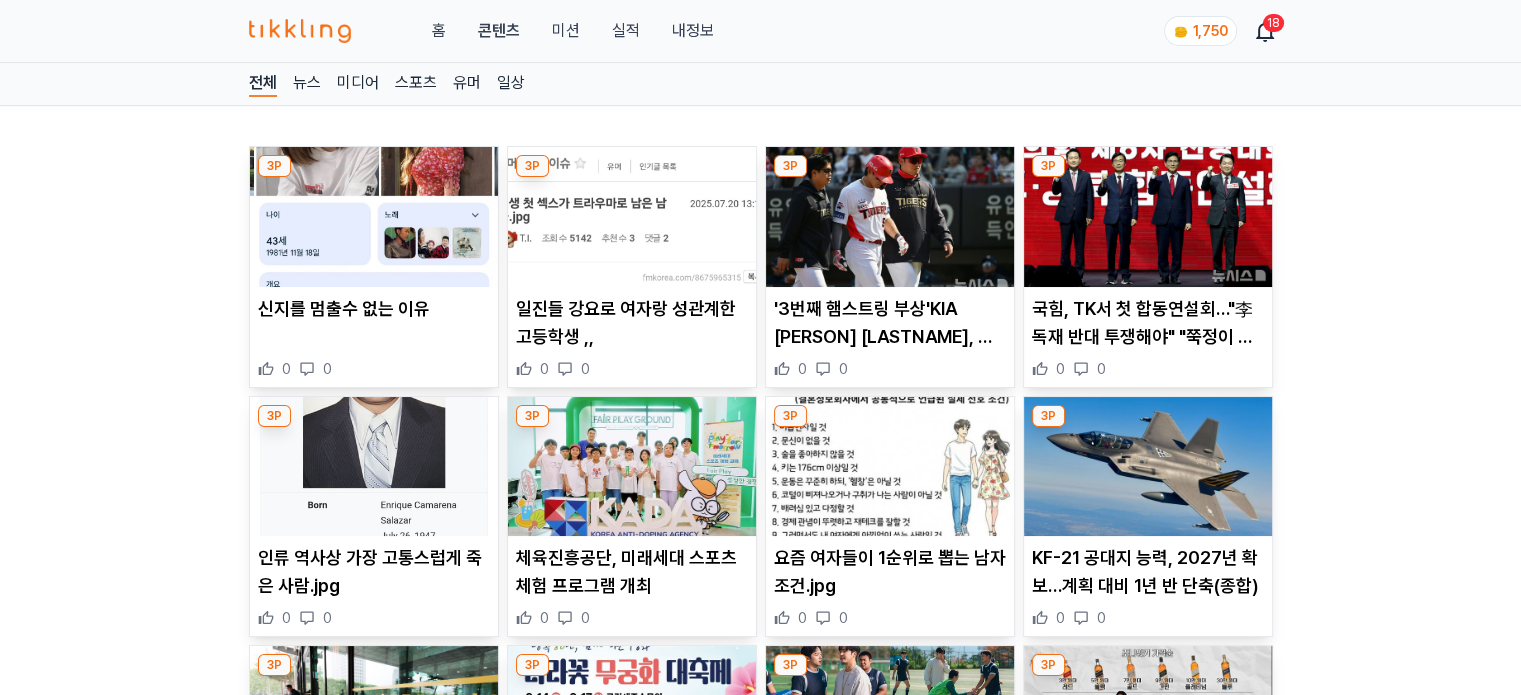 click at bounding box center (890, 217) 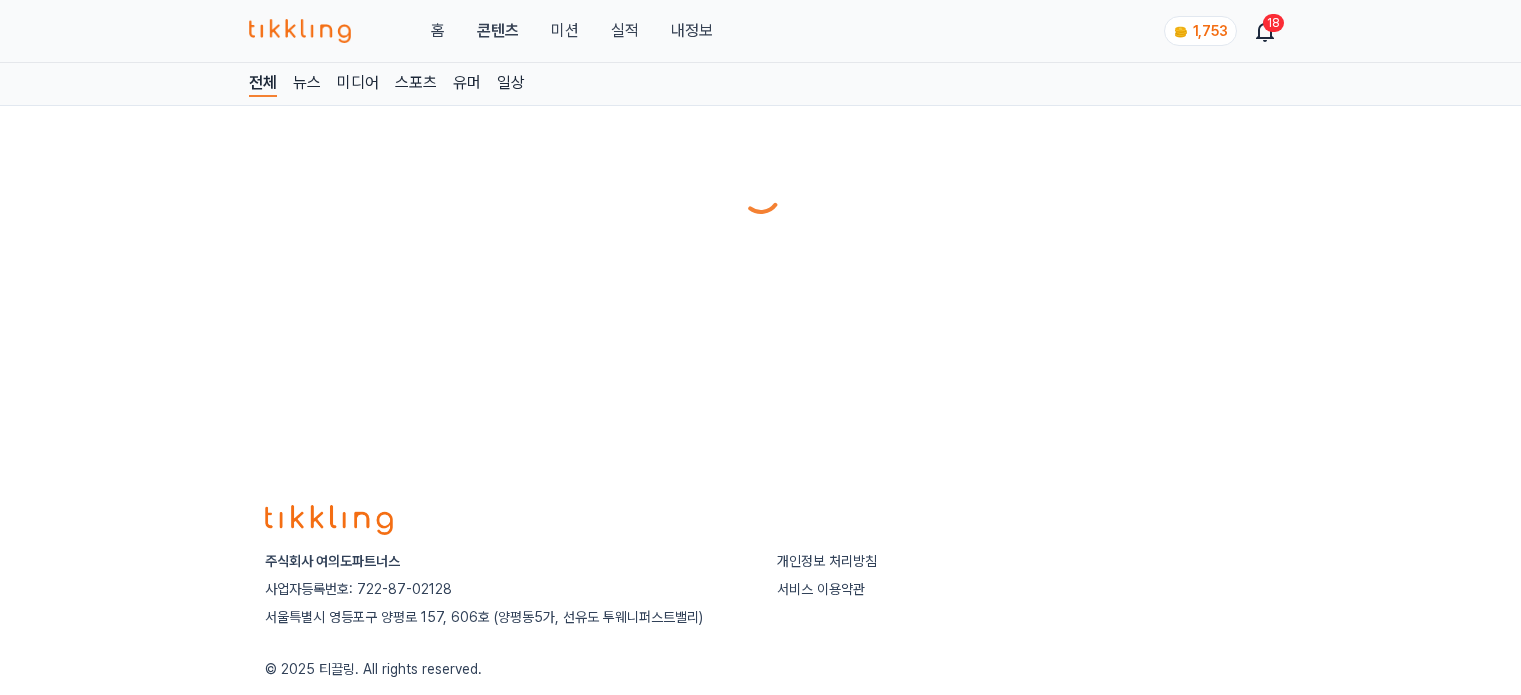 scroll, scrollTop: 0, scrollLeft: 0, axis: both 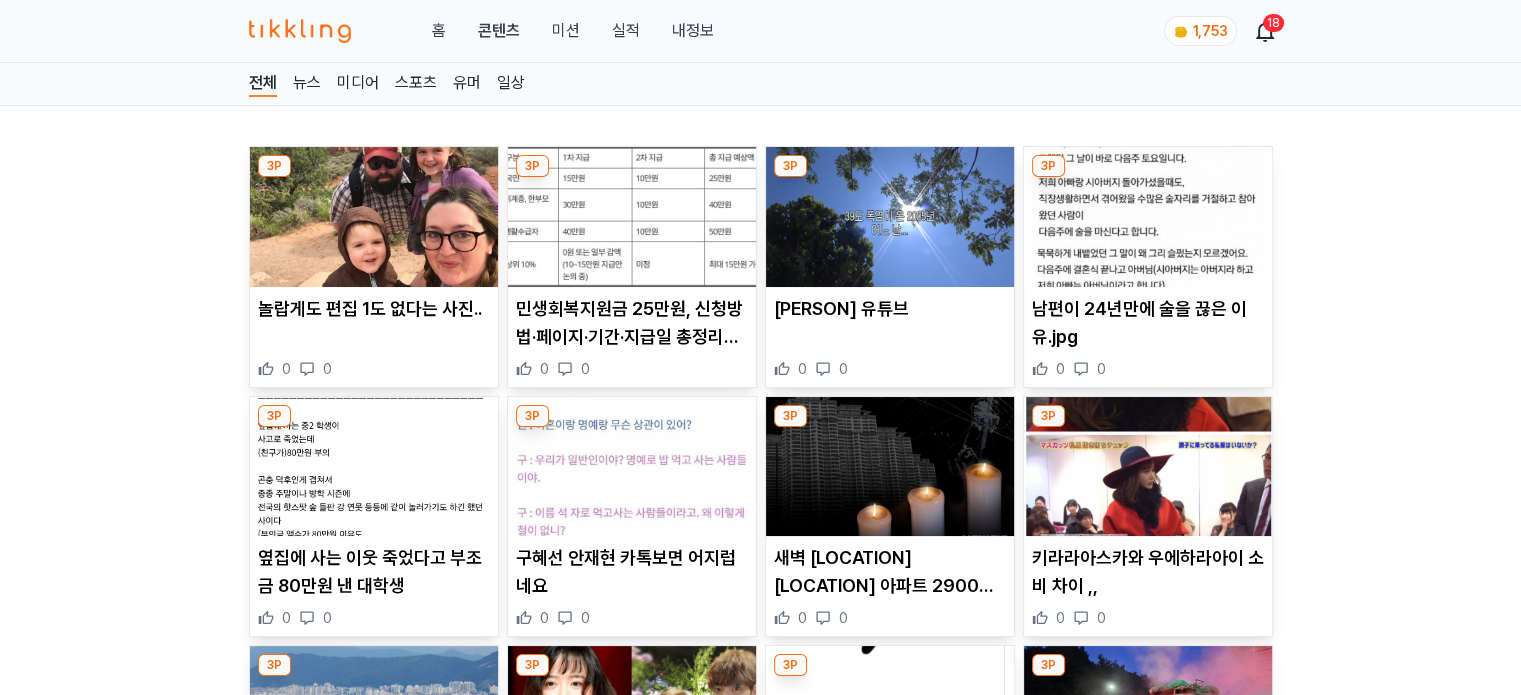 click at bounding box center (632, 217) 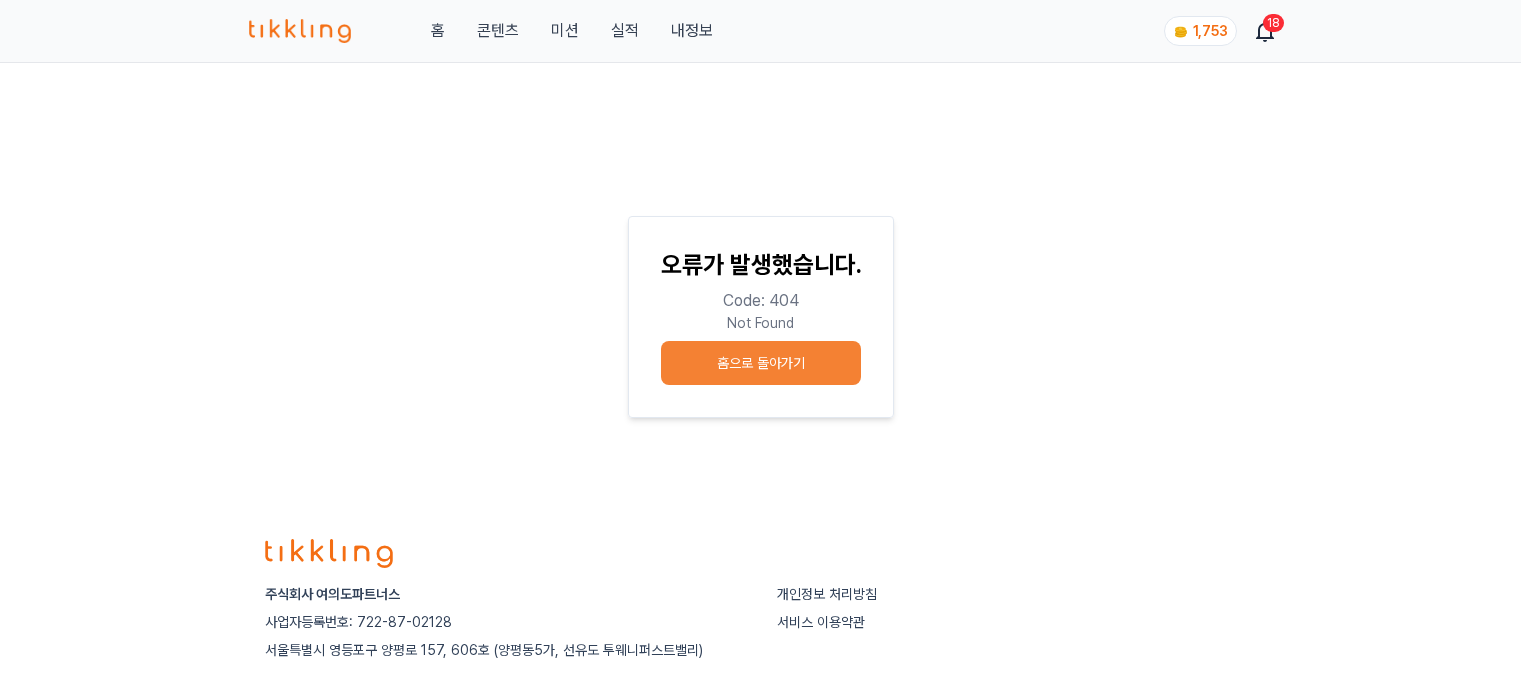 scroll, scrollTop: 0, scrollLeft: 0, axis: both 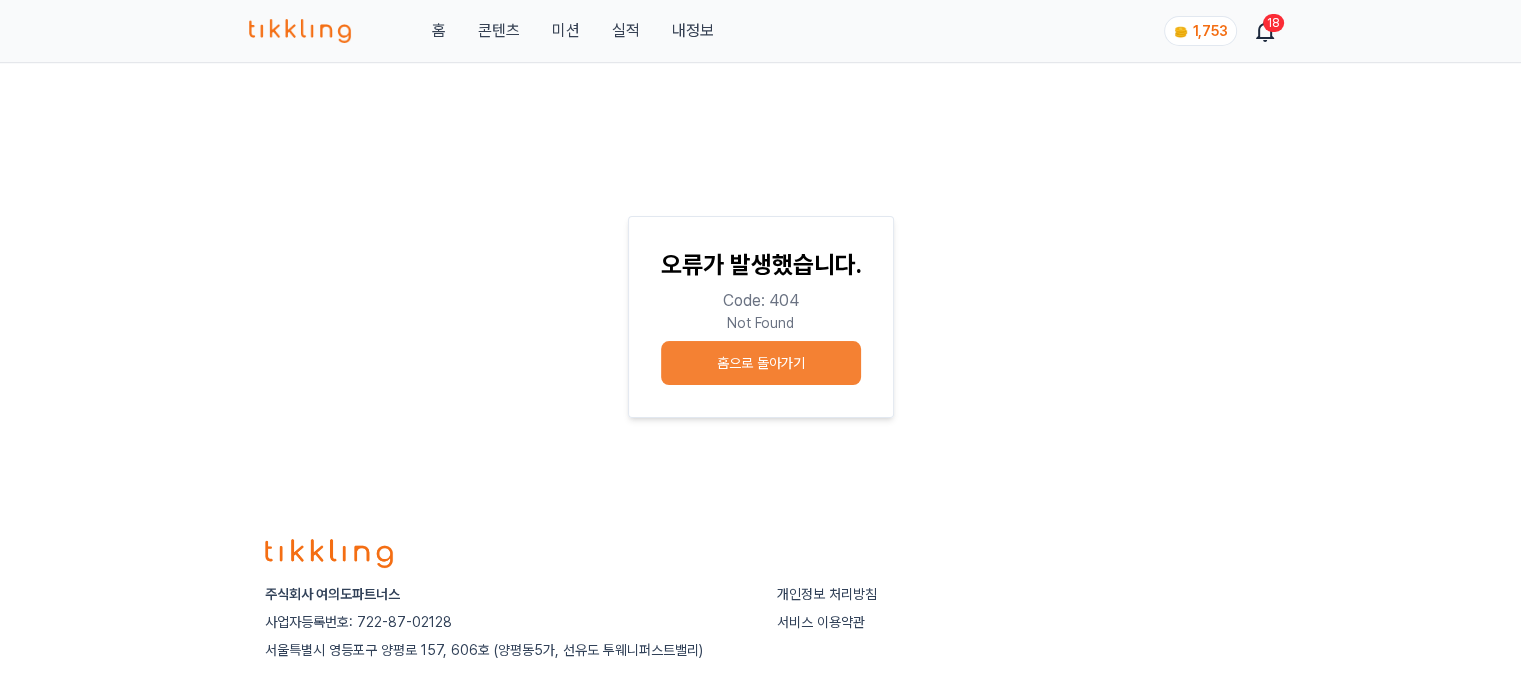 click on "콘텐츠" at bounding box center [498, 31] 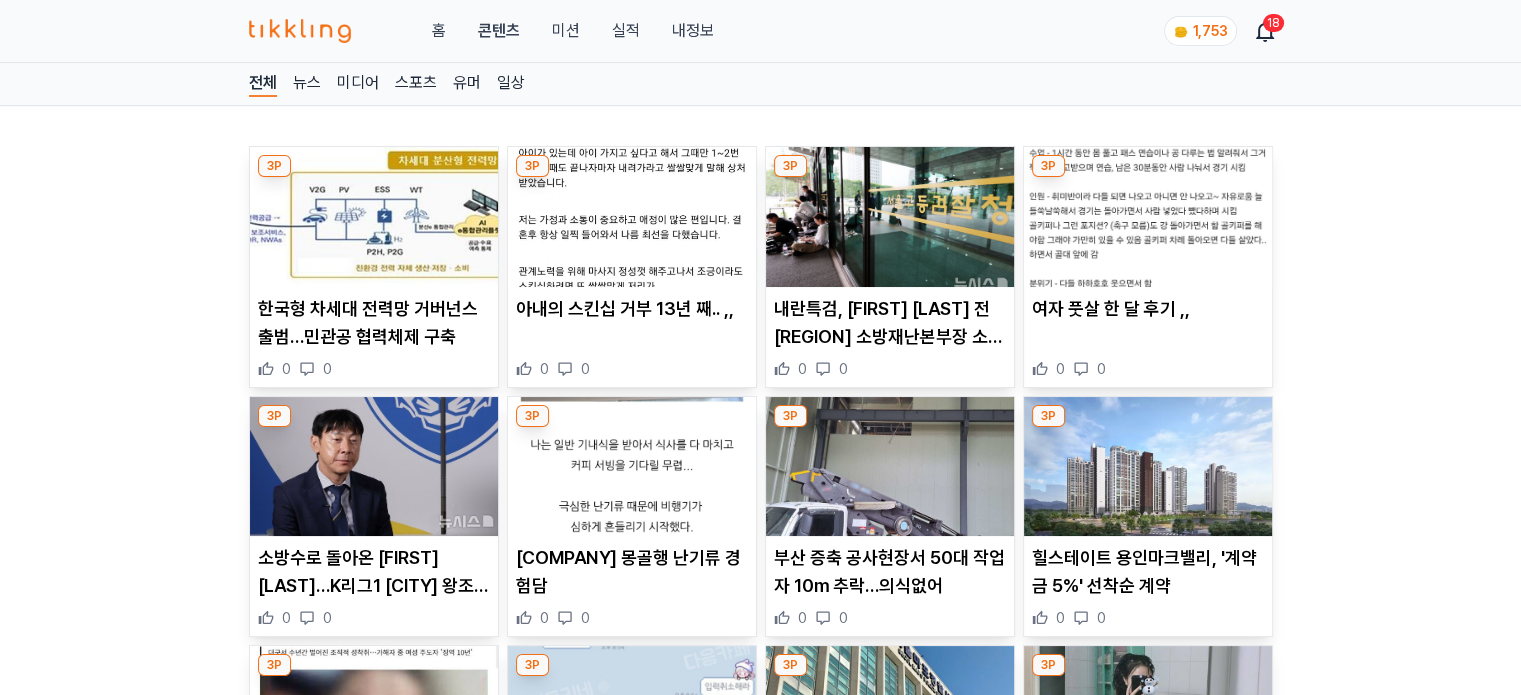 click on "미션" at bounding box center (565, 31) 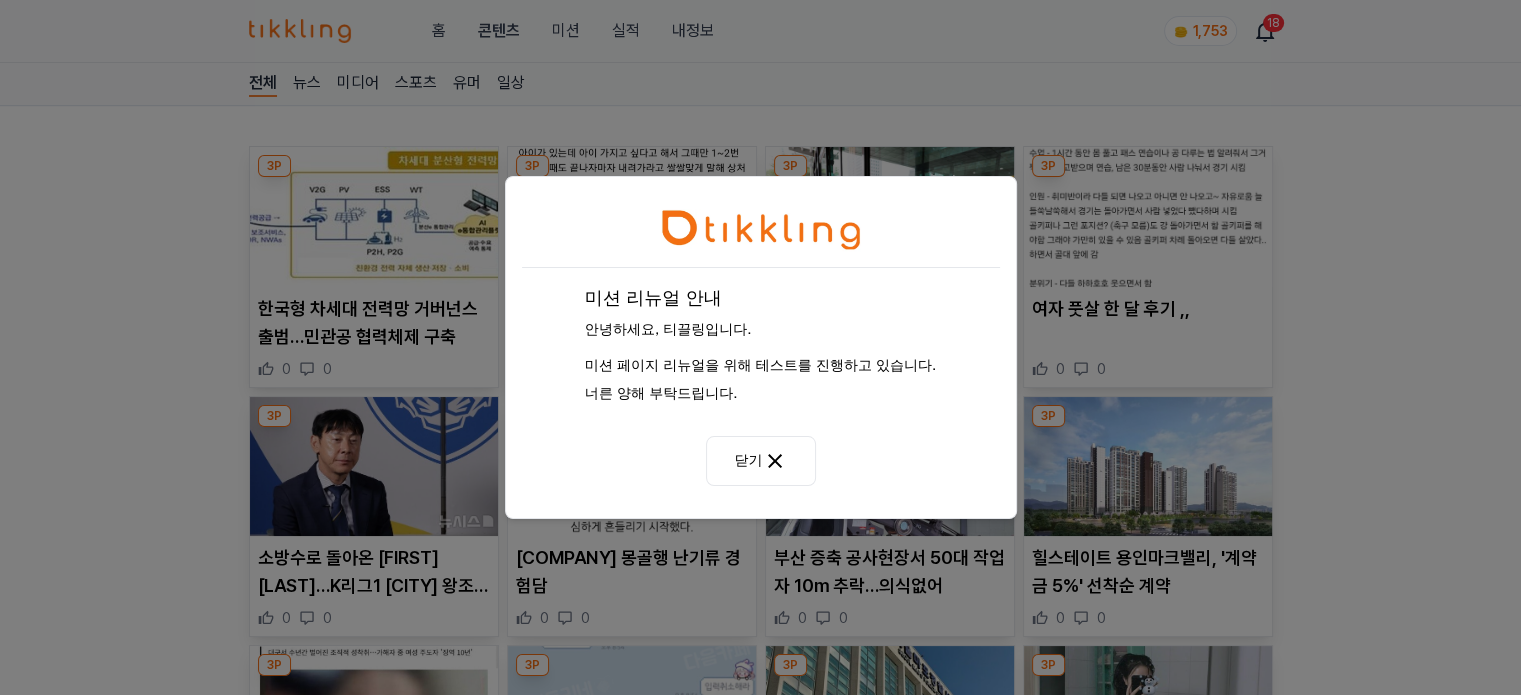 click 